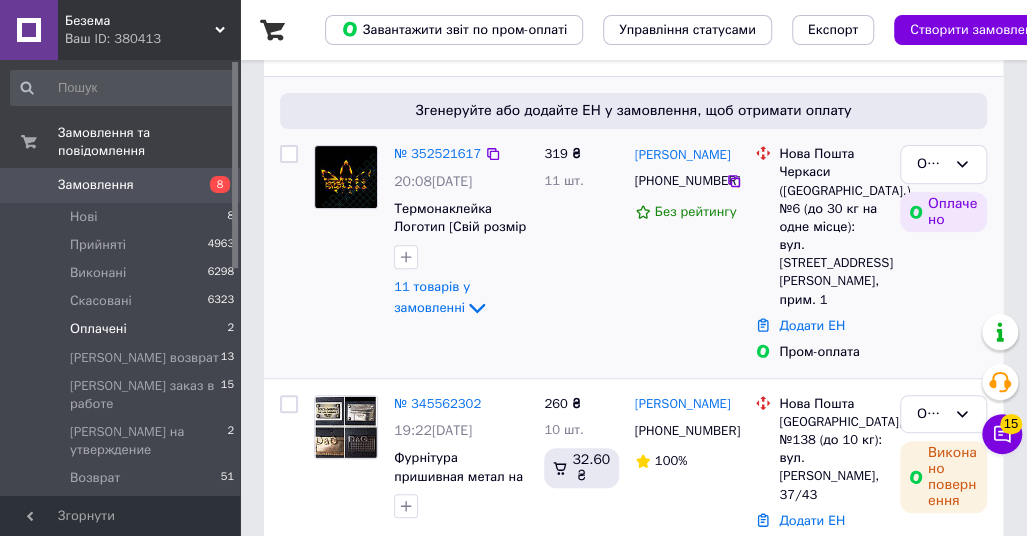 scroll, scrollTop: 214, scrollLeft: 0, axis: vertical 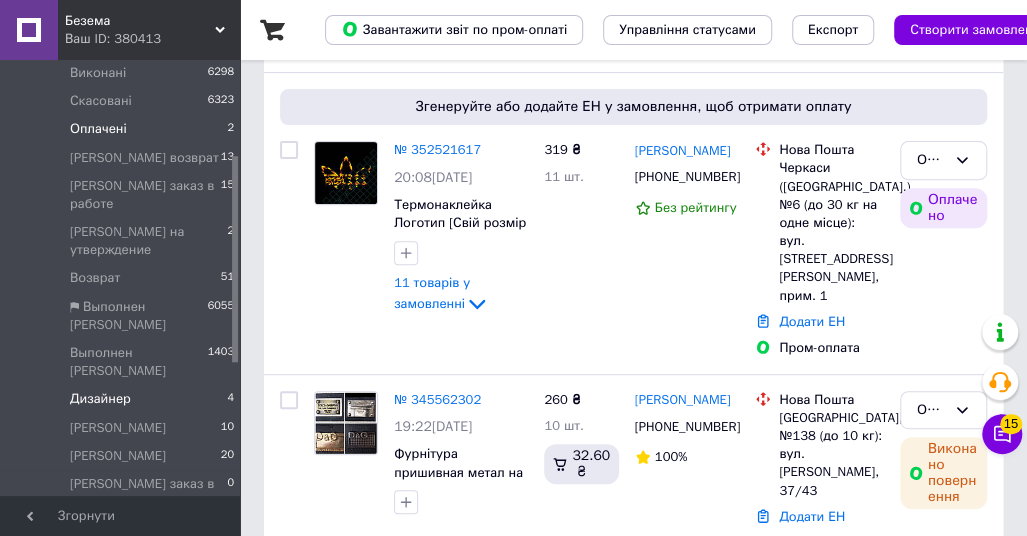 click on "Дизайнер" at bounding box center (100, 399) 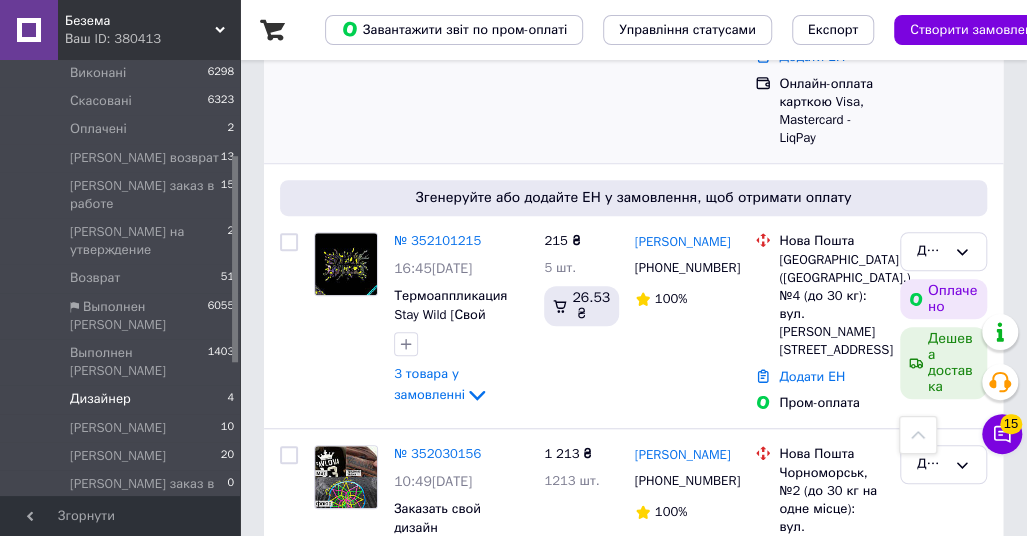scroll, scrollTop: 400, scrollLeft: 0, axis: vertical 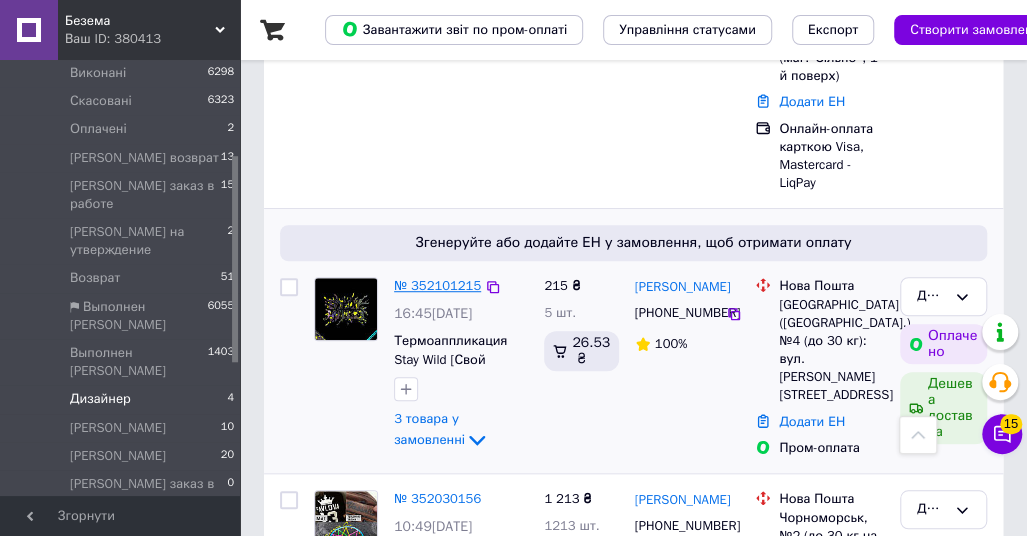 click on "№ 352101215" at bounding box center [437, 285] 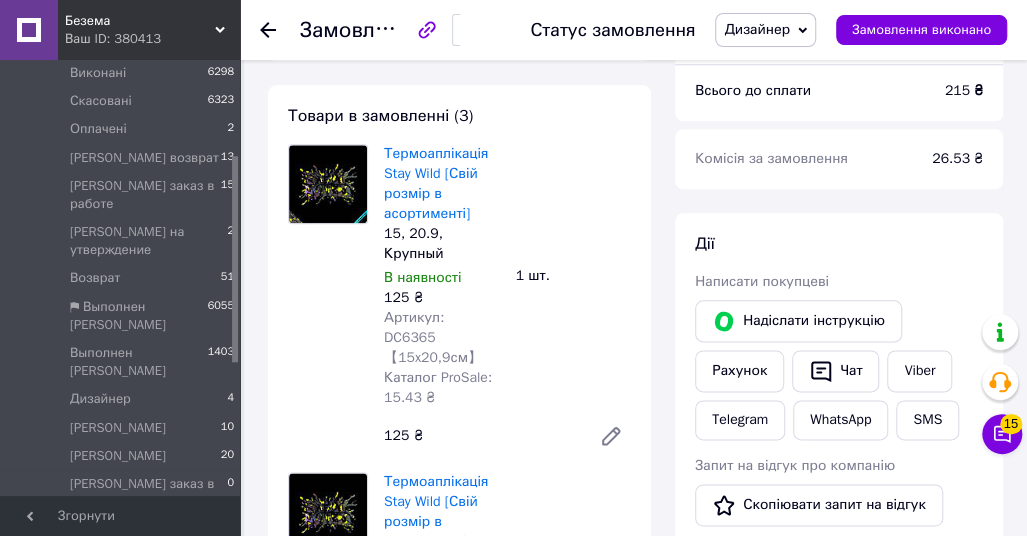 scroll, scrollTop: 800, scrollLeft: 0, axis: vertical 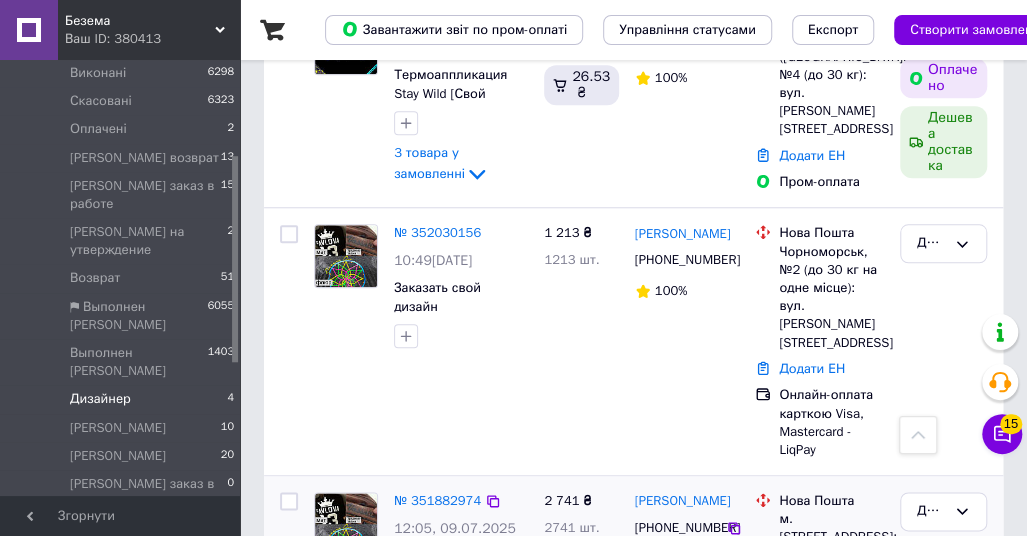drag, startPoint x: 629, startPoint y: 404, endPoint x: 743, endPoint y: 409, distance: 114.1096 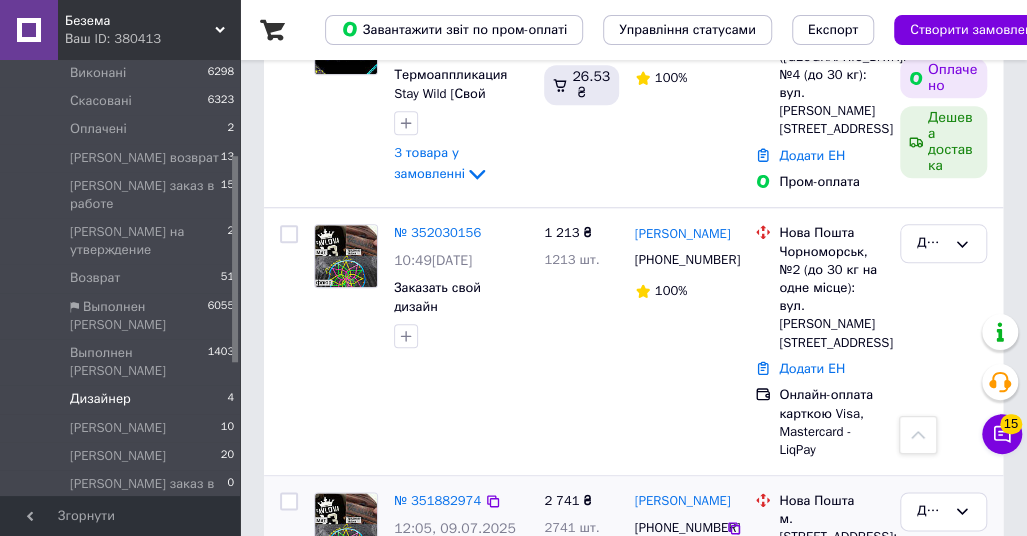 click on "[PERSON_NAME] [PHONE_NUMBER] Без рейтингу" at bounding box center (687, 591) 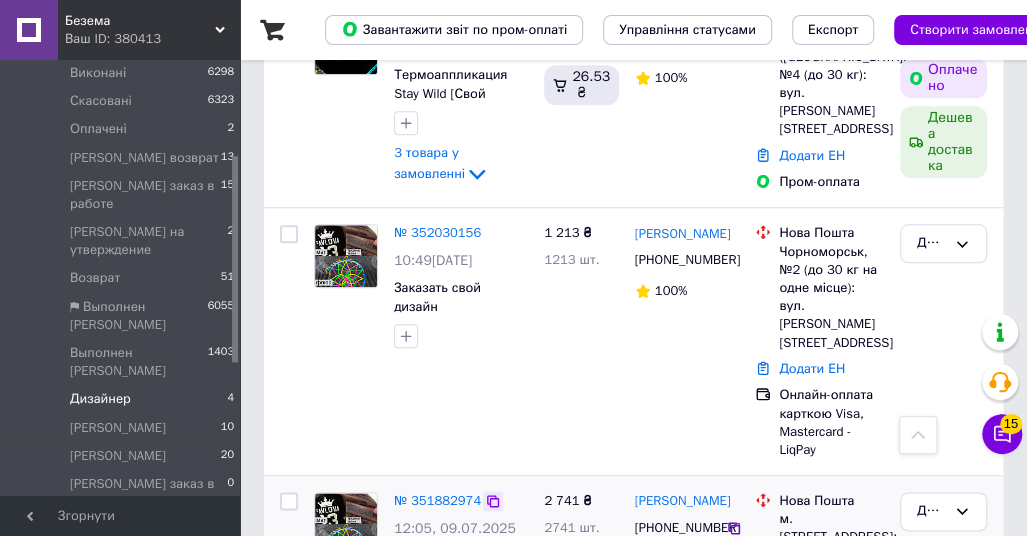 click 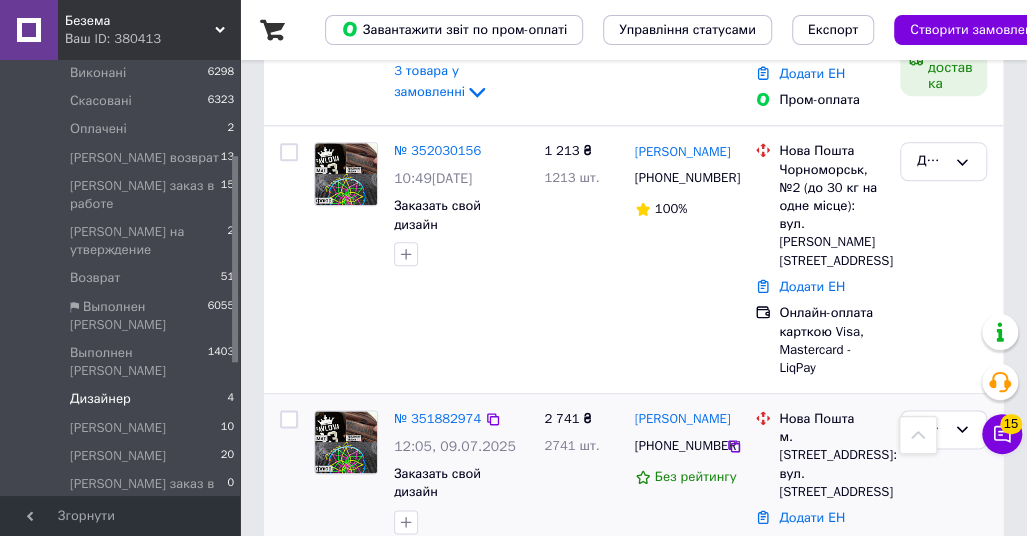scroll, scrollTop: 766, scrollLeft: 0, axis: vertical 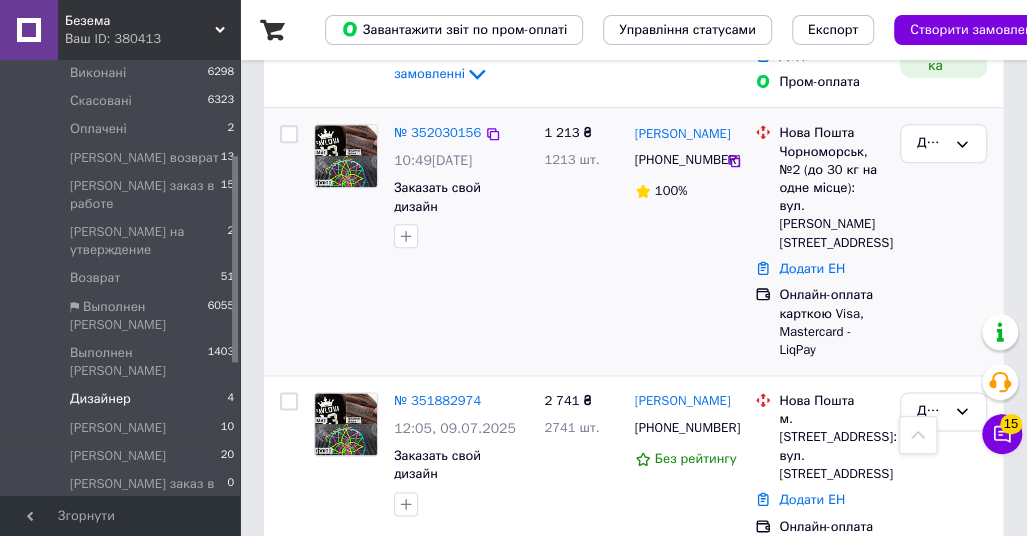 drag, startPoint x: 712, startPoint y: 191, endPoint x: 649, endPoint y: 201, distance: 63.788715 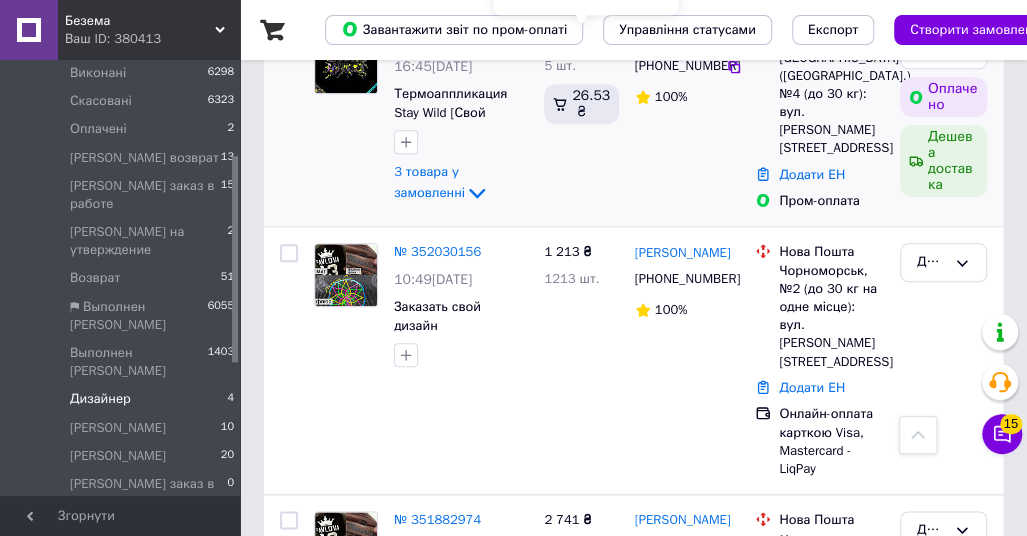 scroll, scrollTop: 366, scrollLeft: 0, axis: vertical 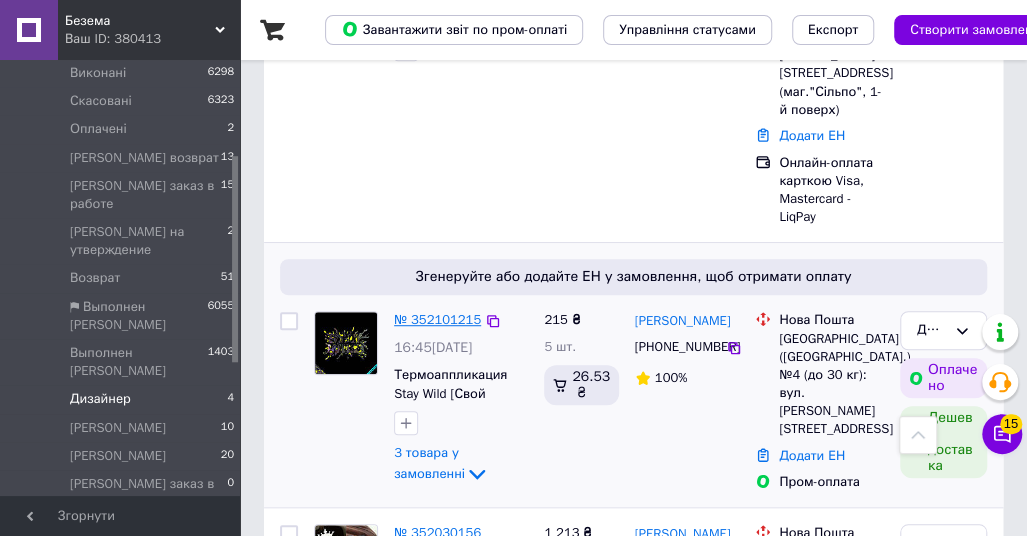 click on "№ 352101215" at bounding box center [437, 319] 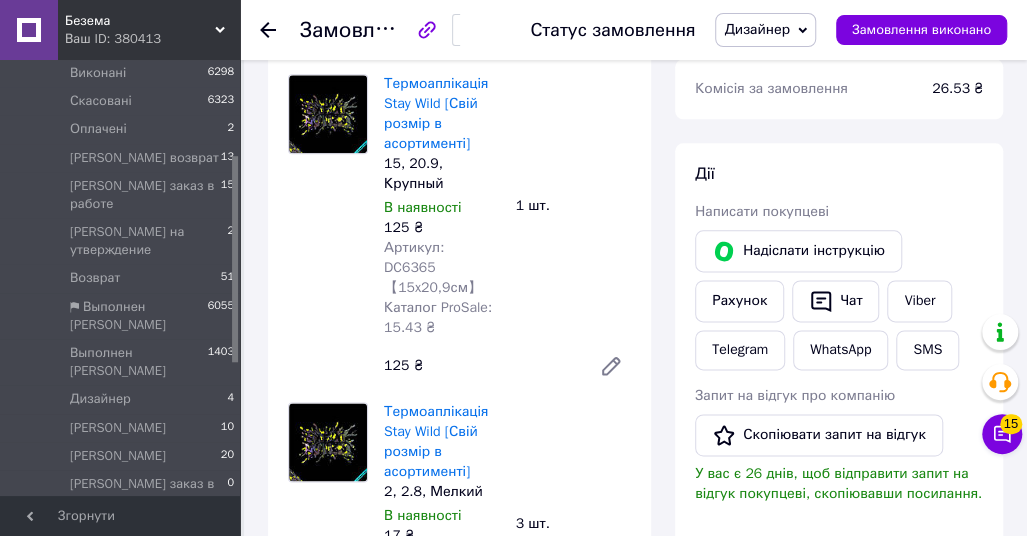 scroll, scrollTop: 866, scrollLeft: 0, axis: vertical 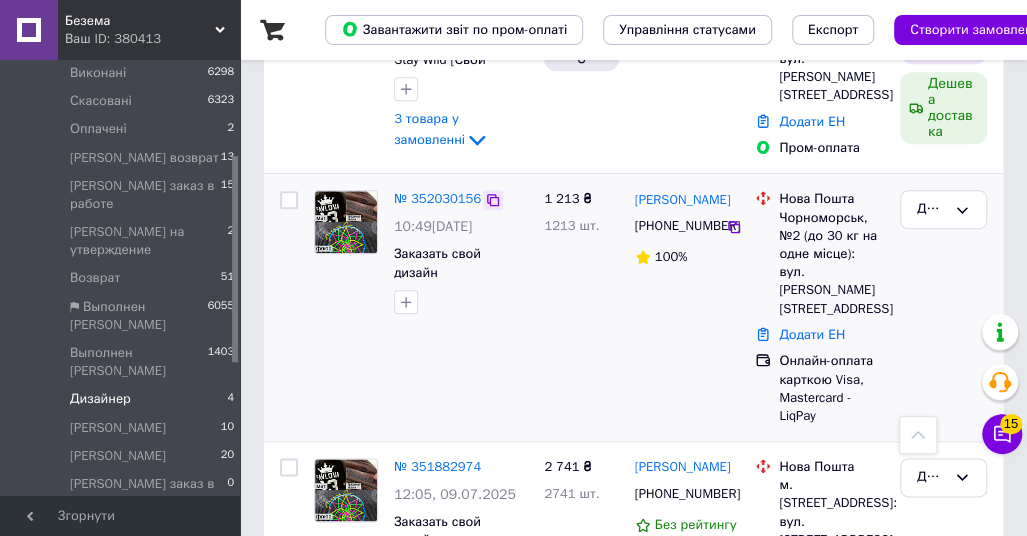 click 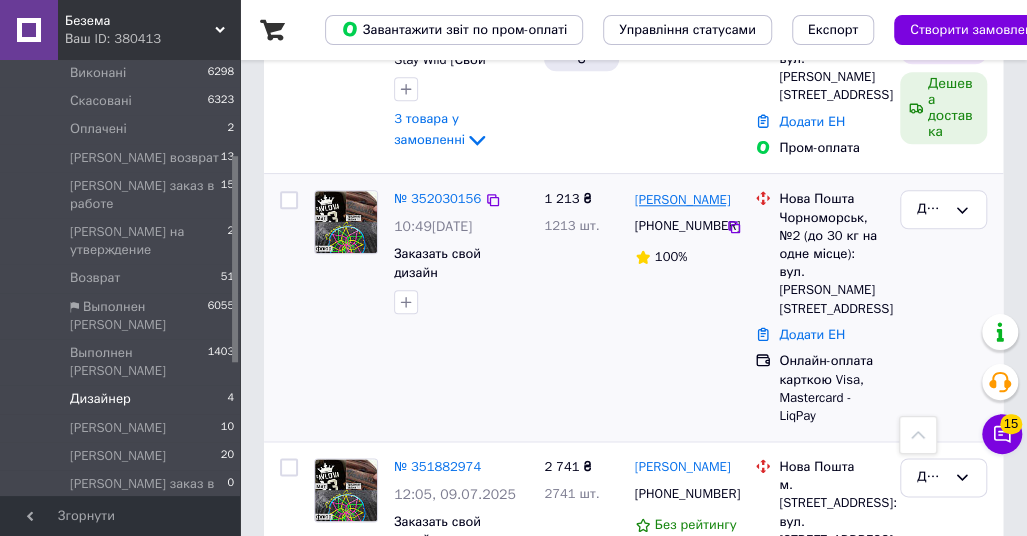 click on "[PERSON_NAME]" at bounding box center (683, 200) 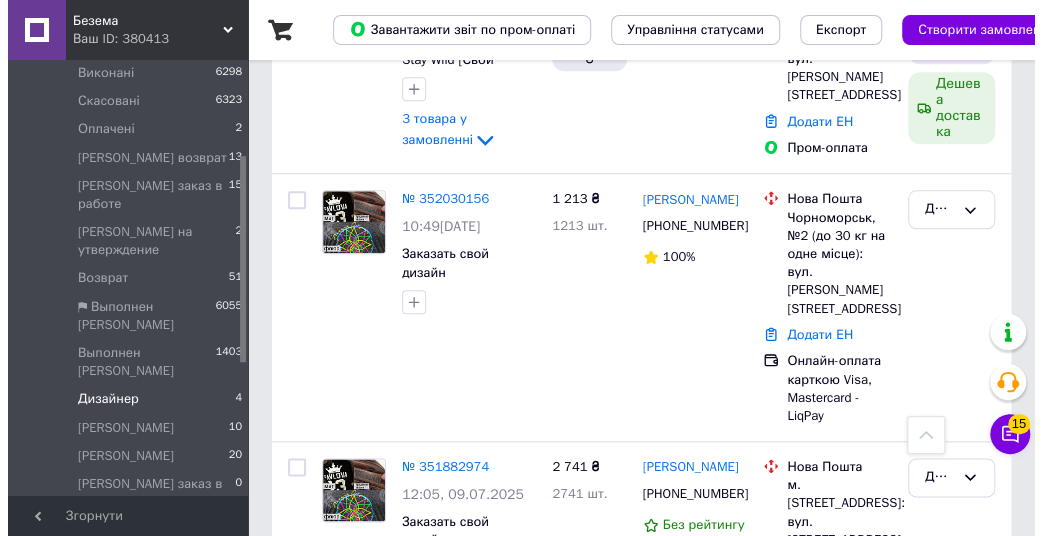 scroll, scrollTop: 0, scrollLeft: 0, axis: both 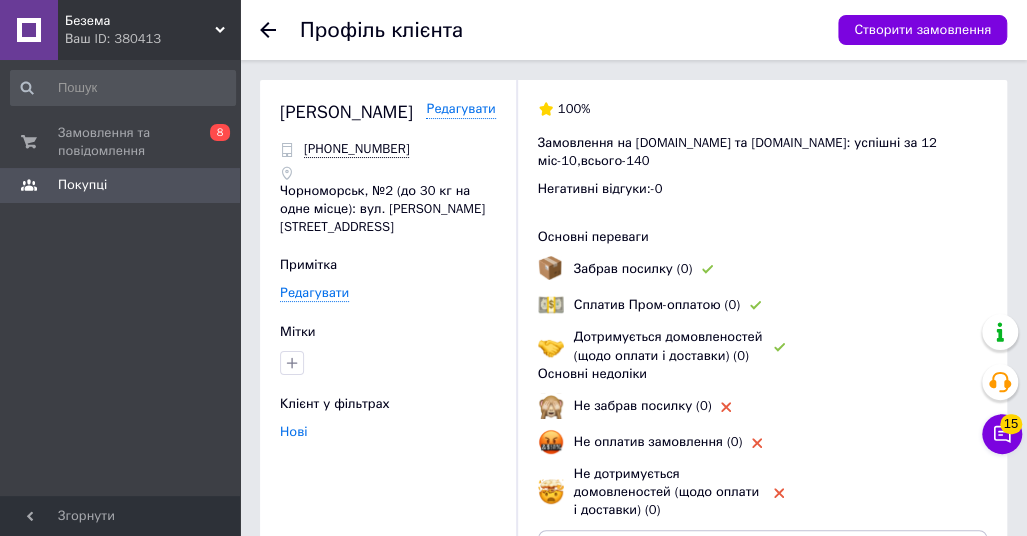 drag, startPoint x: 454, startPoint y: 107, endPoint x: 277, endPoint y: 99, distance: 177.1807 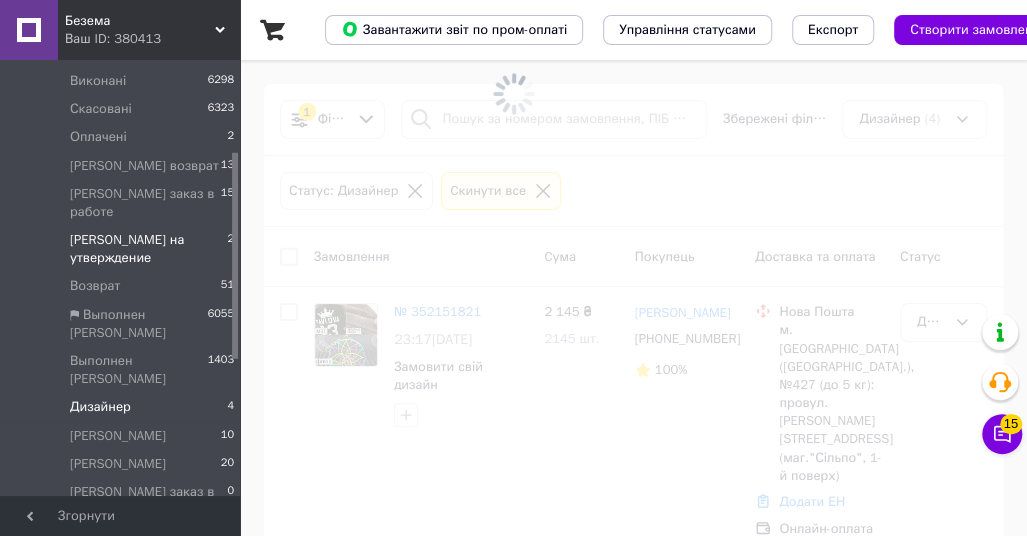 scroll, scrollTop: 200, scrollLeft: 0, axis: vertical 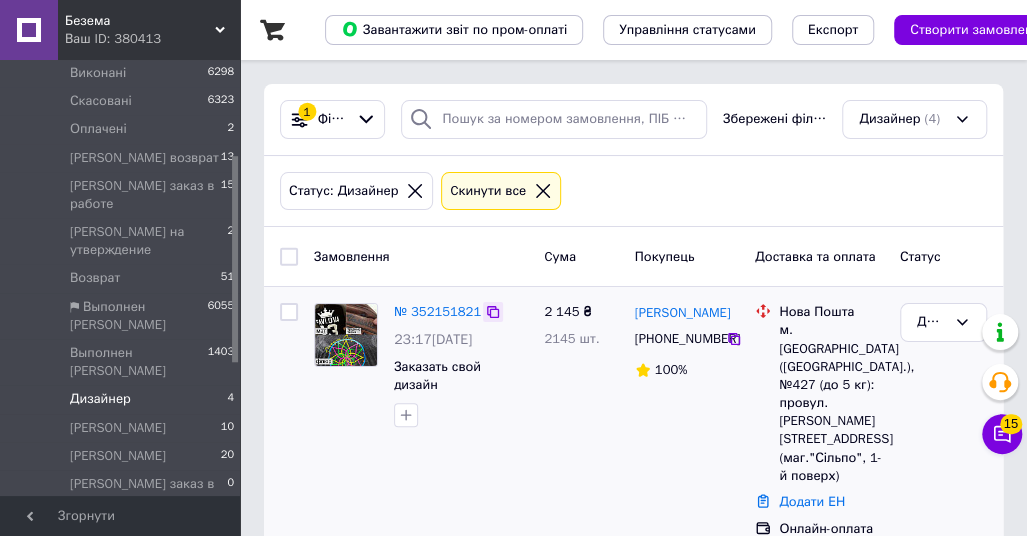 click 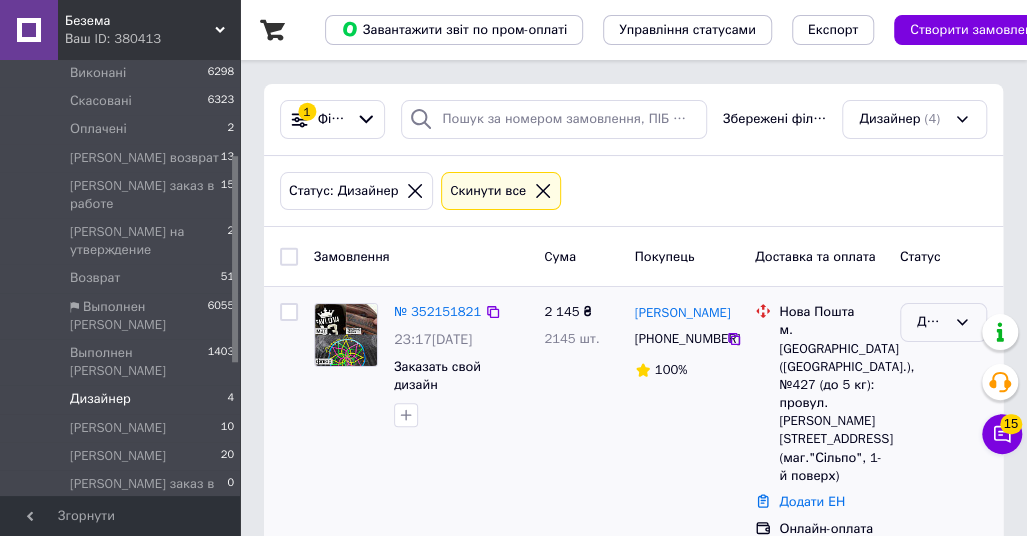 click on "Дизайнер" at bounding box center [931, 322] 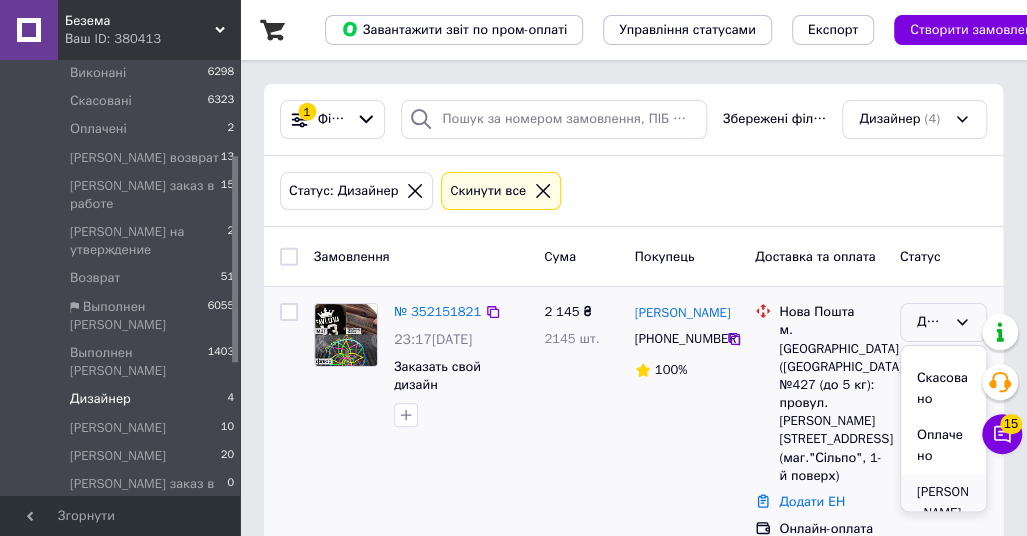 scroll, scrollTop: 200, scrollLeft: 0, axis: vertical 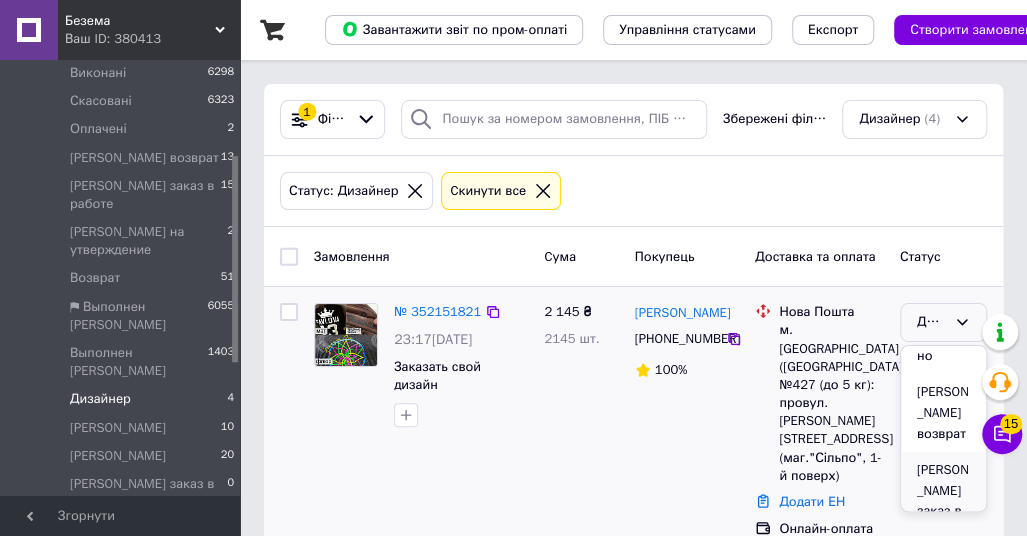 click on "[PERSON_NAME] заказ в работе" at bounding box center (943, 501) 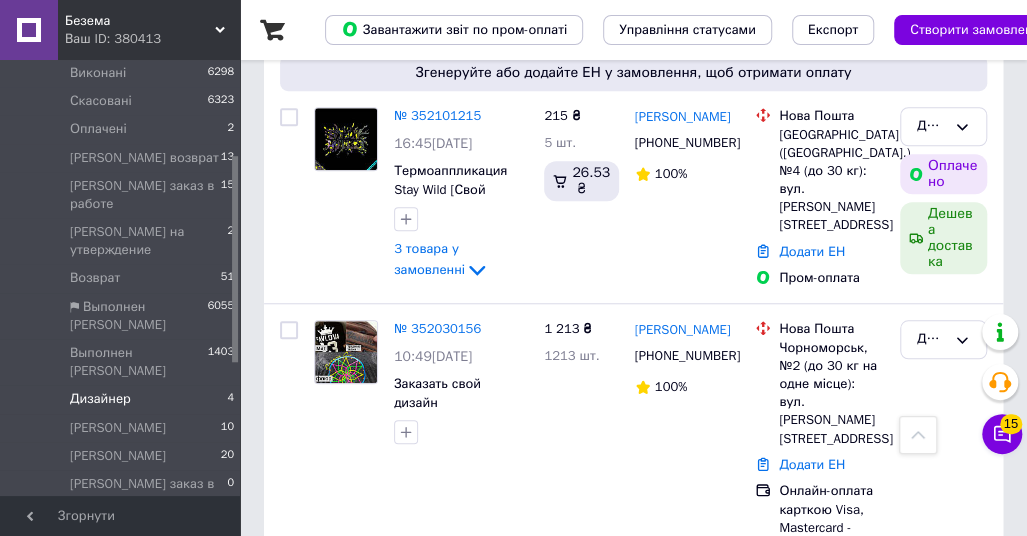 scroll, scrollTop: 600, scrollLeft: 0, axis: vertical 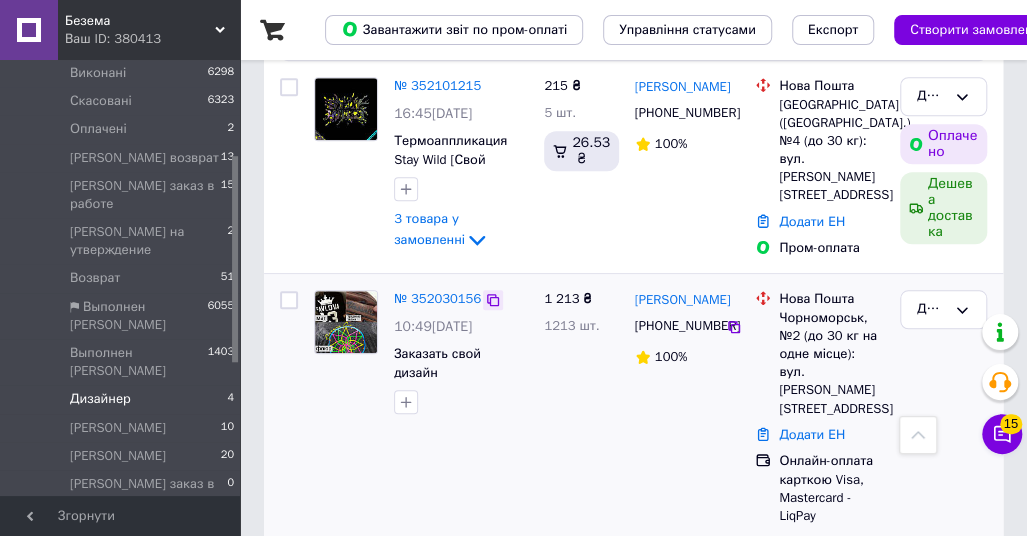 click 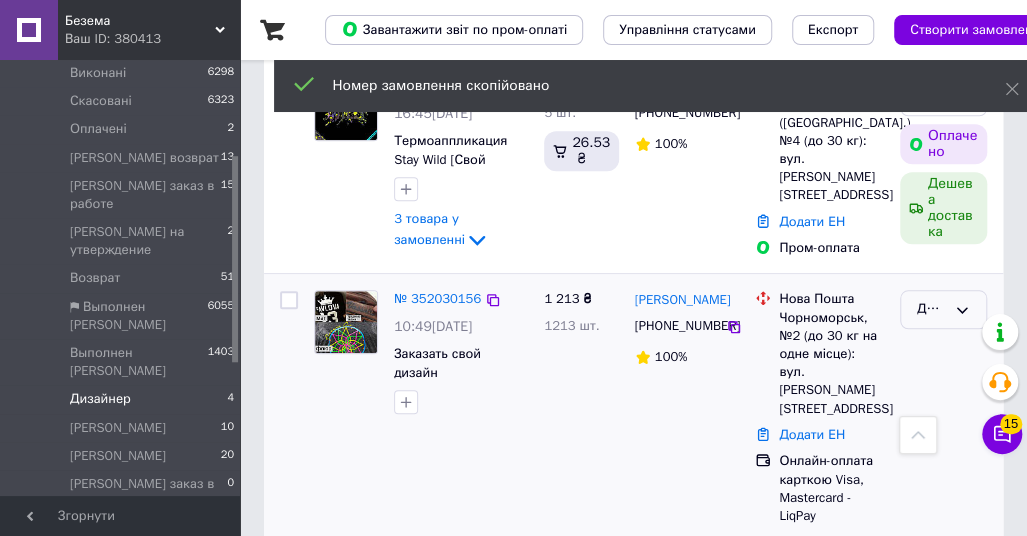 click on "Дизайнер" at bounding box center [943, 309] 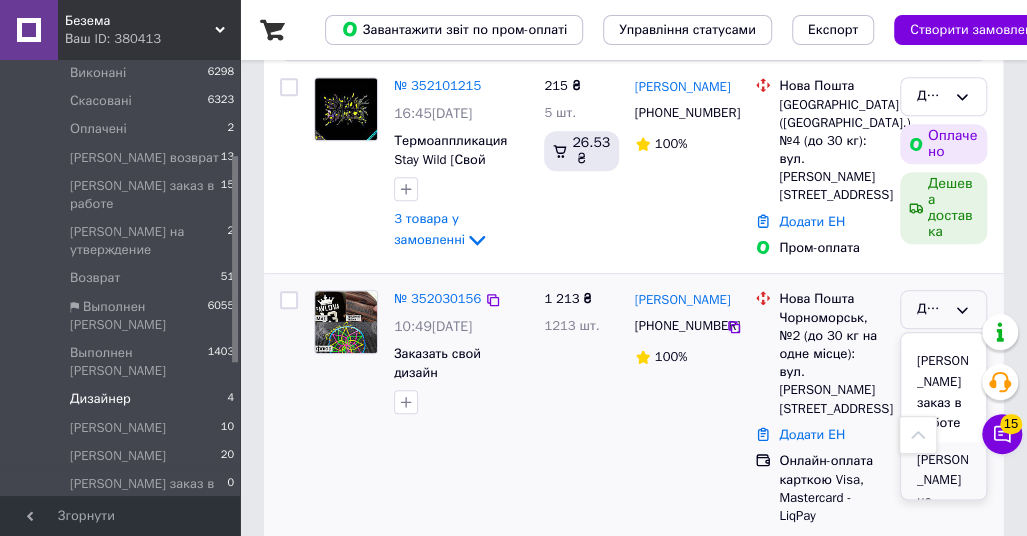 scroll, scrollTop: 300, scrollLeft: 0, axis: vertical 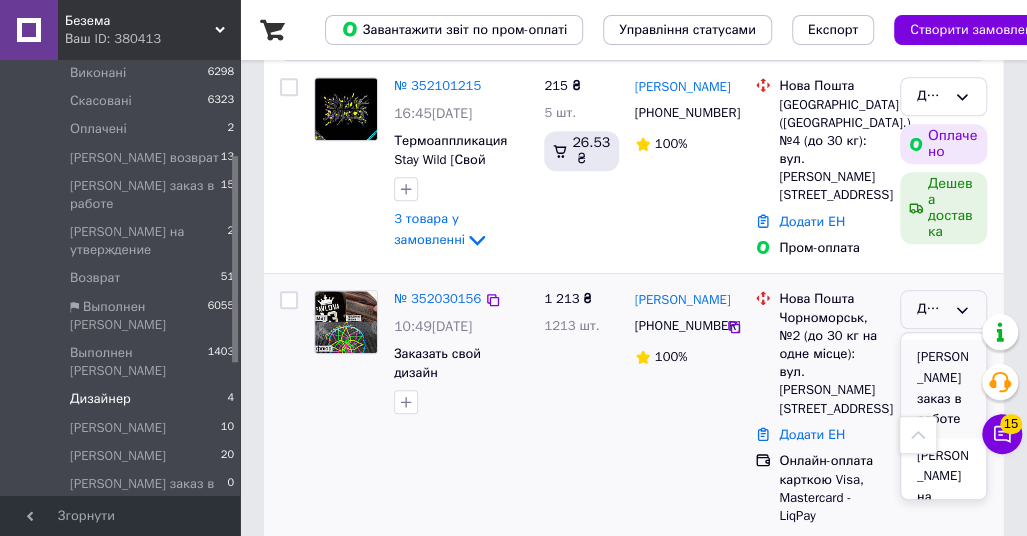 click on "[PERSON_NAME] заказ в работе" at bounding box center (943, 388) 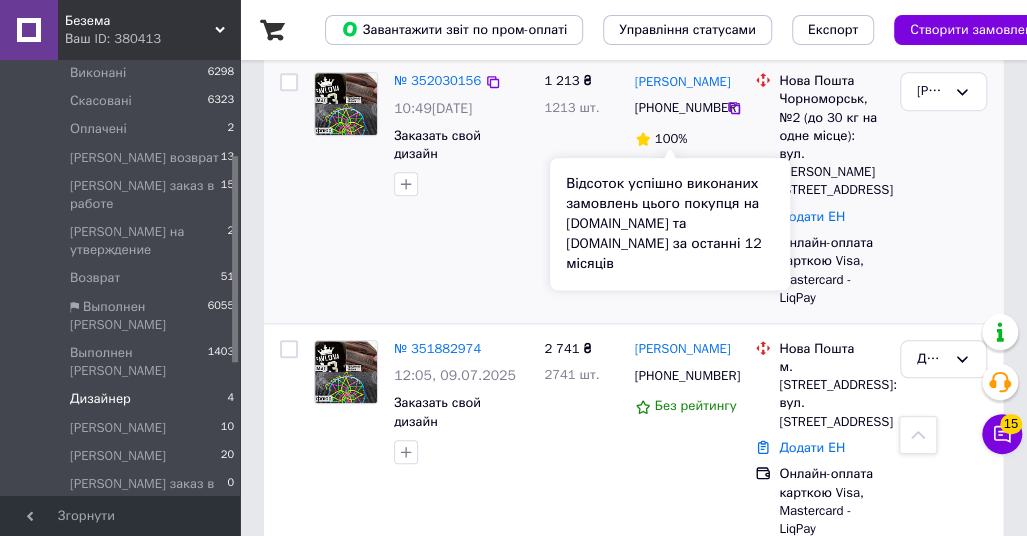 scroll, scrollTop: 499, scrollLeft: 0, axis: vertical 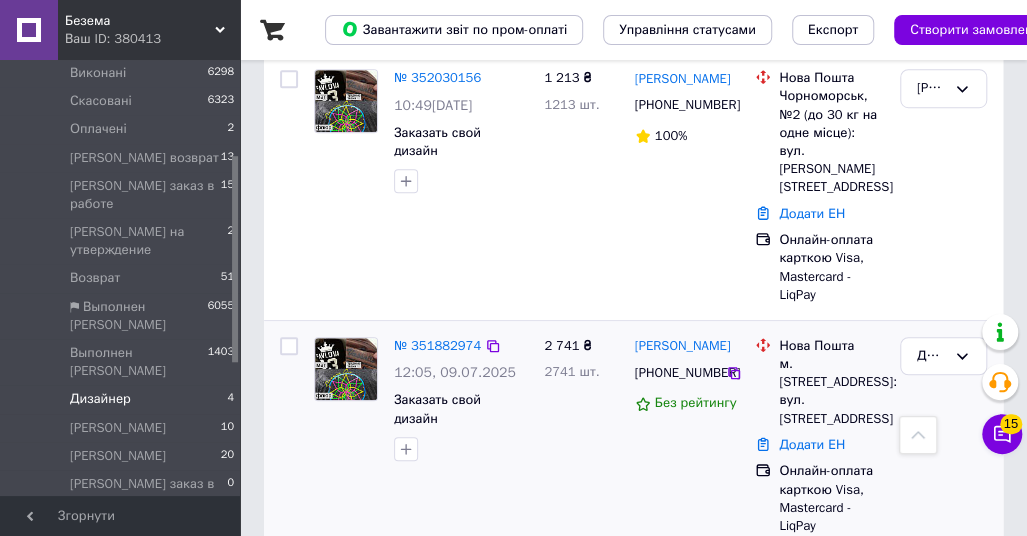 click on "2 741 ₴ 2741 шт." at bounding box center [581, 436] 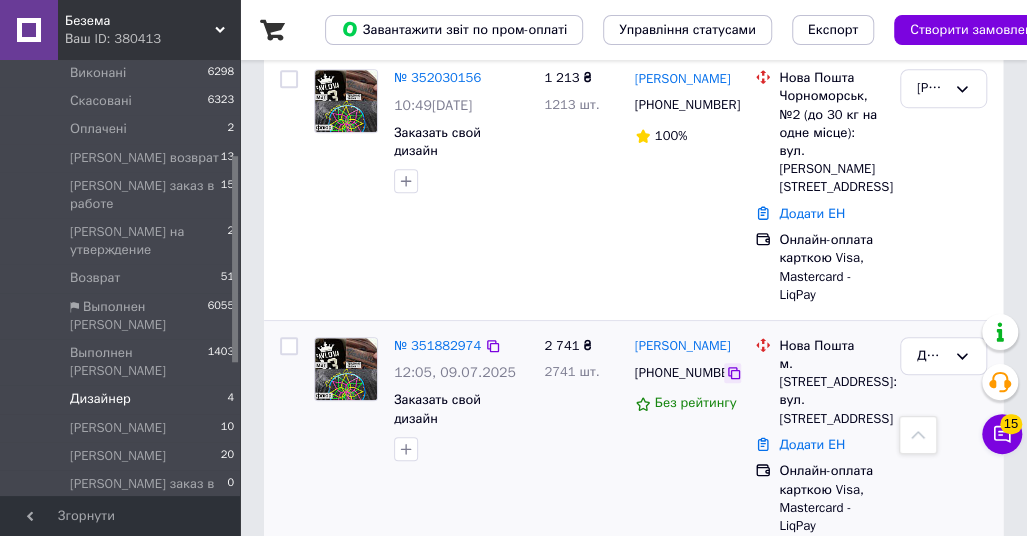 drag, startPoint x: 626, startPoint y: 301, endPoint x: 736, endPoint y: 334, distance: 114.84337 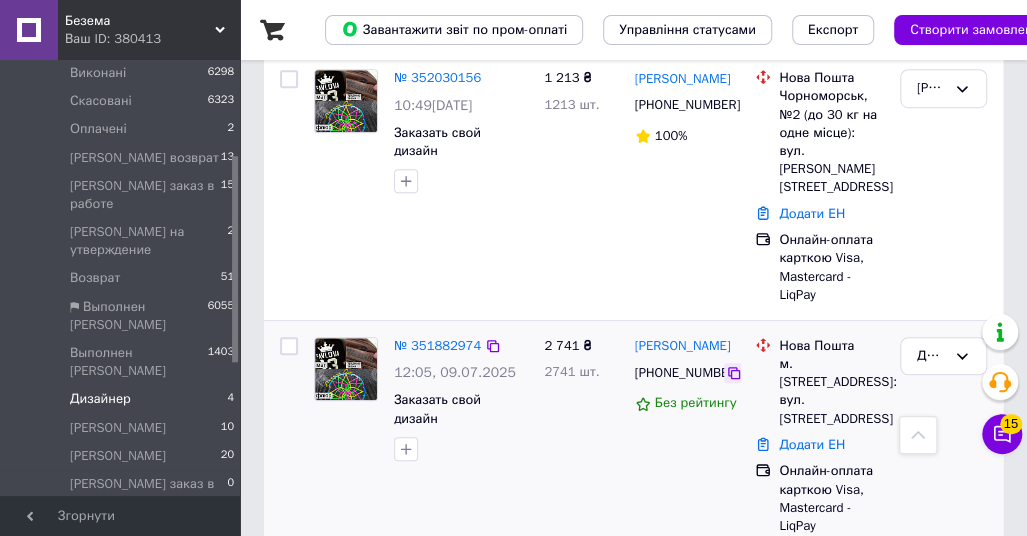 click on "[PERSON_NAME] [PHONE_NUMBER] Без рейтингу" at bounding box center [687, 436] 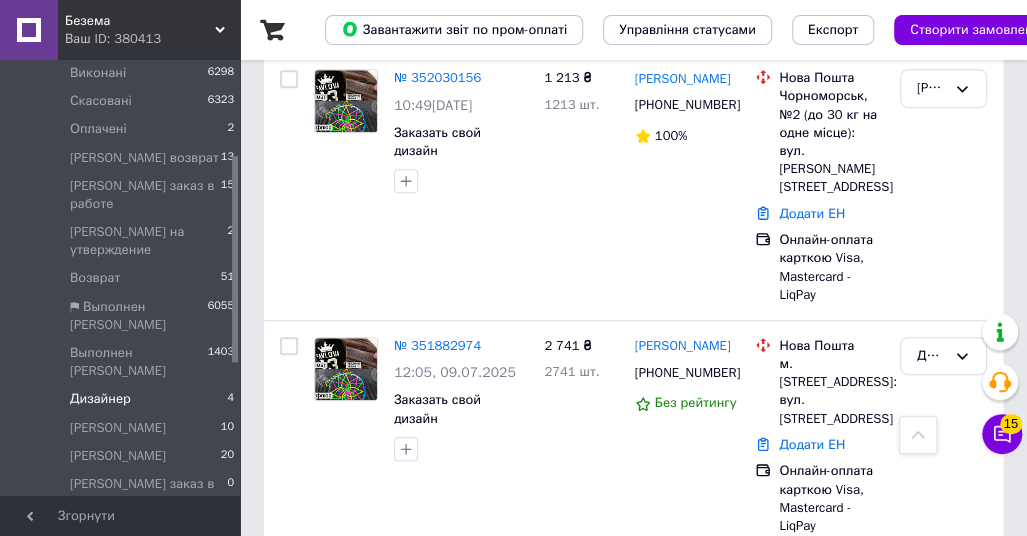 copy on "[PERSON_NAME]" 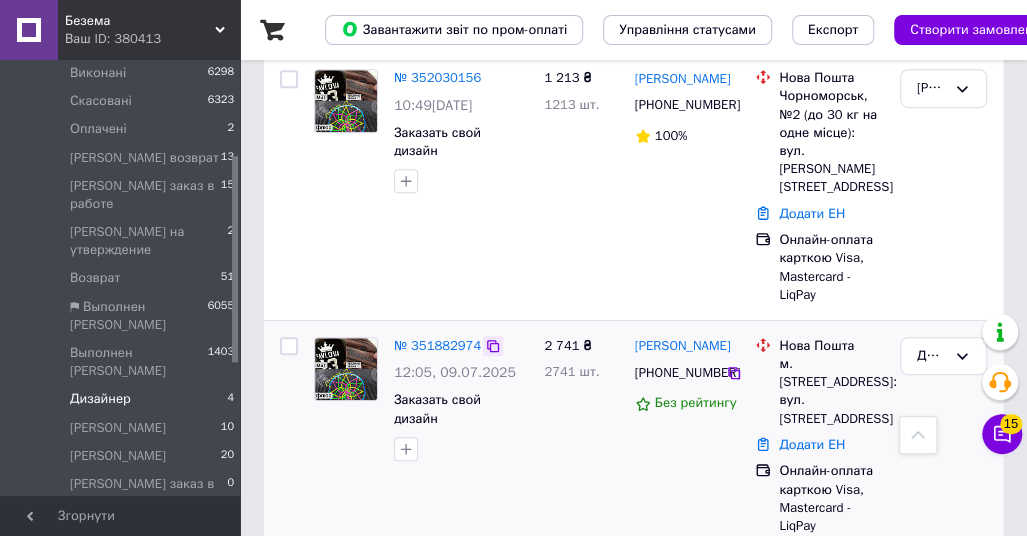 click 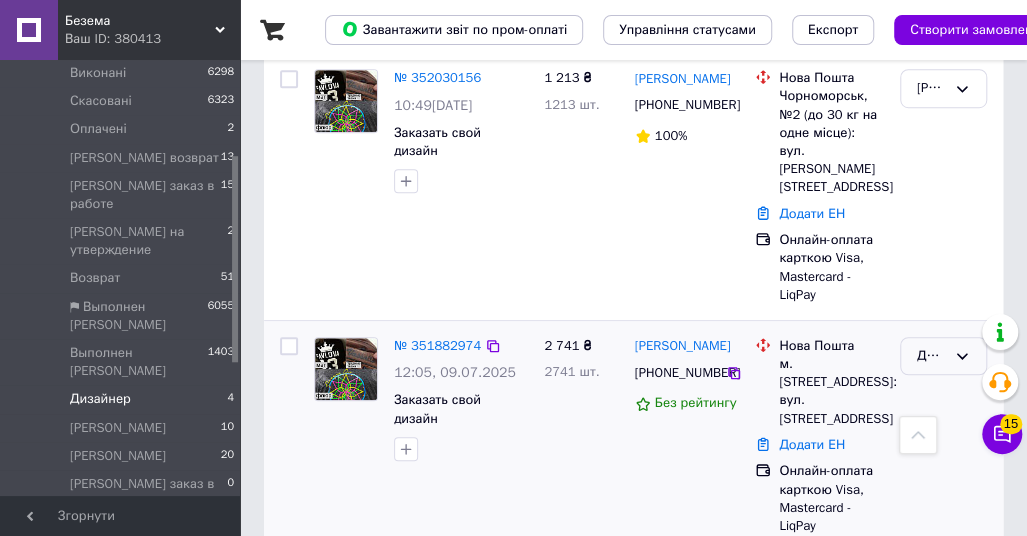 click 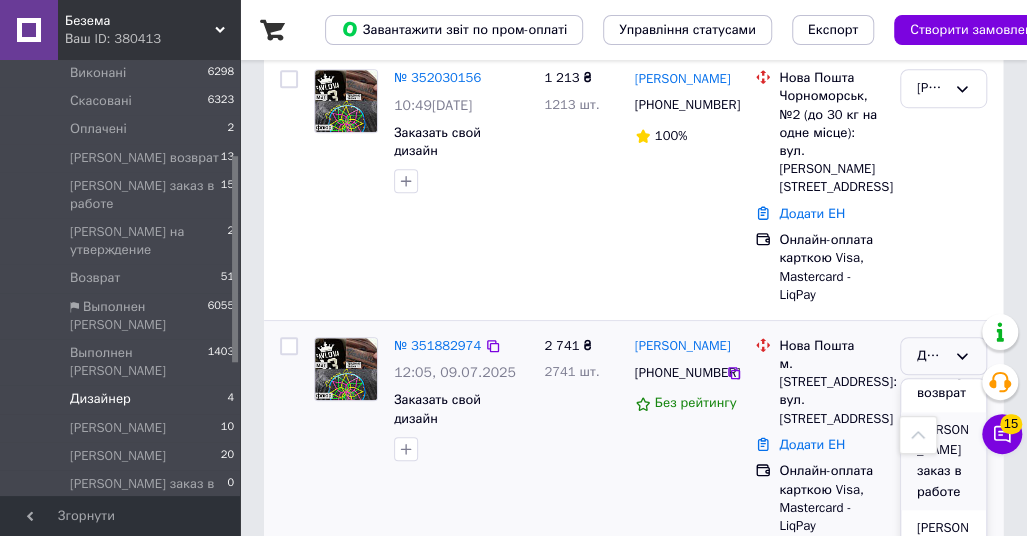 scroll, scrollTop: 300, scrollLeft: 0, axis: vertical 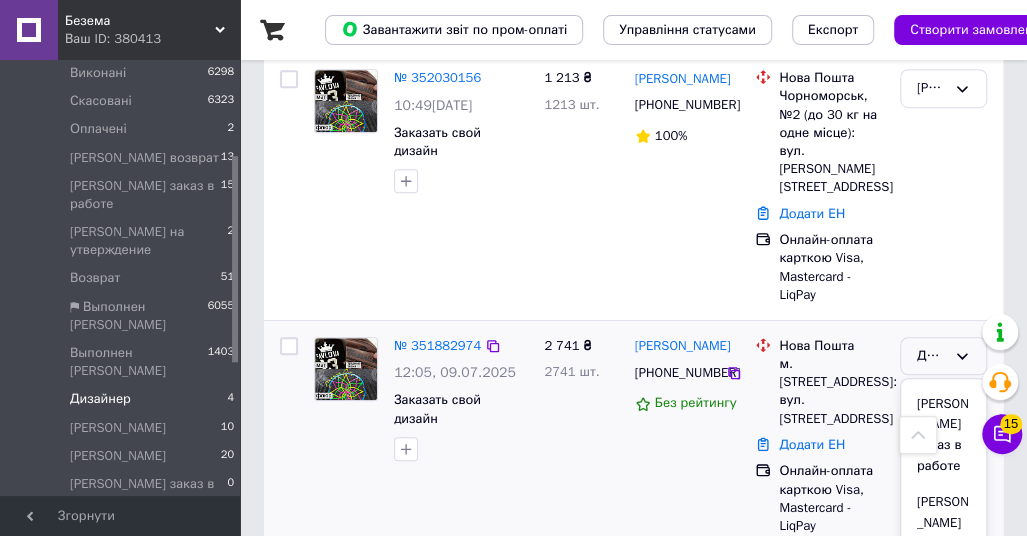 click on "[PERSON_NAME] заказ в работе" at bounding box center (943, 435) 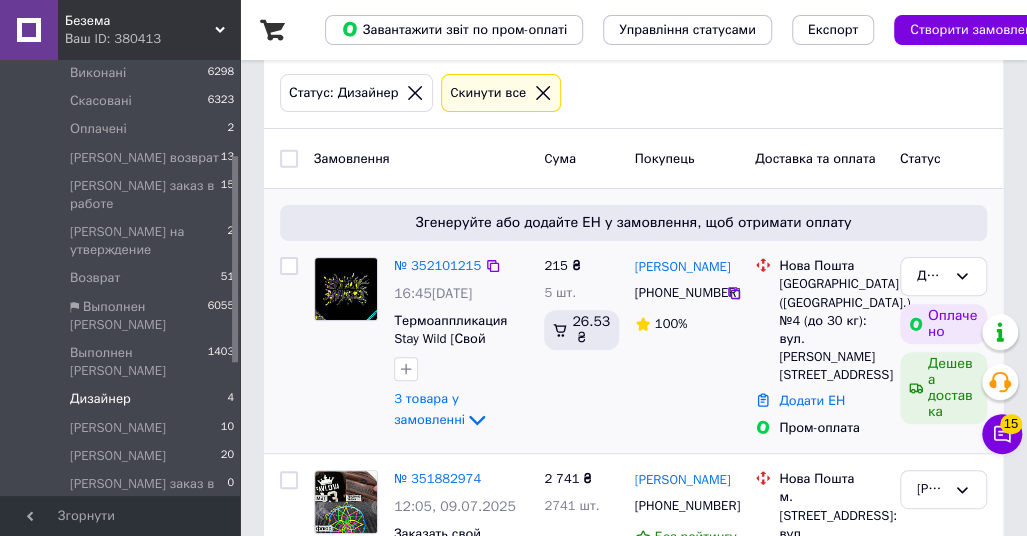 scroll, scrollTop: 68, scrollLeft: 0, axis: vertical 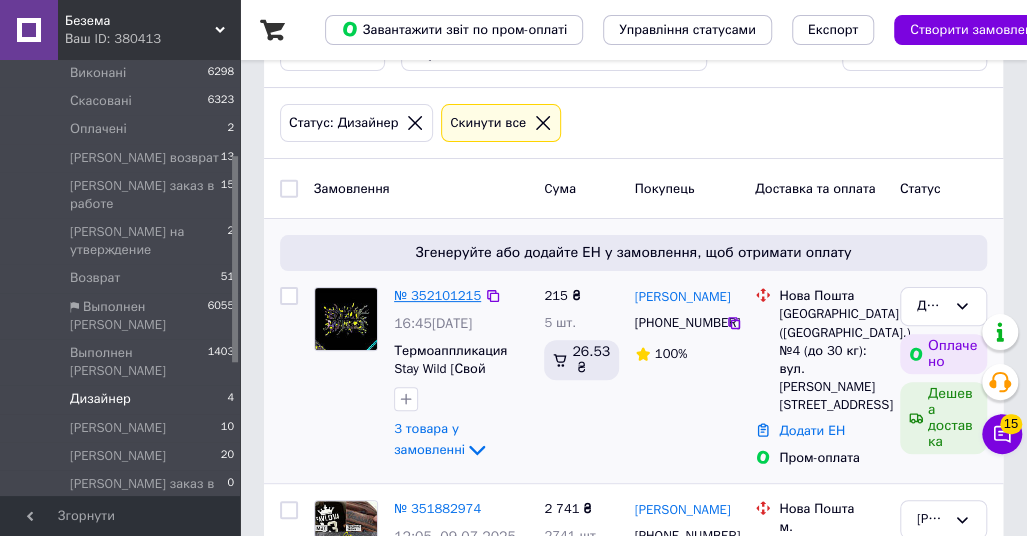 click on "№ 352101215" at bounding box center (437, 295) 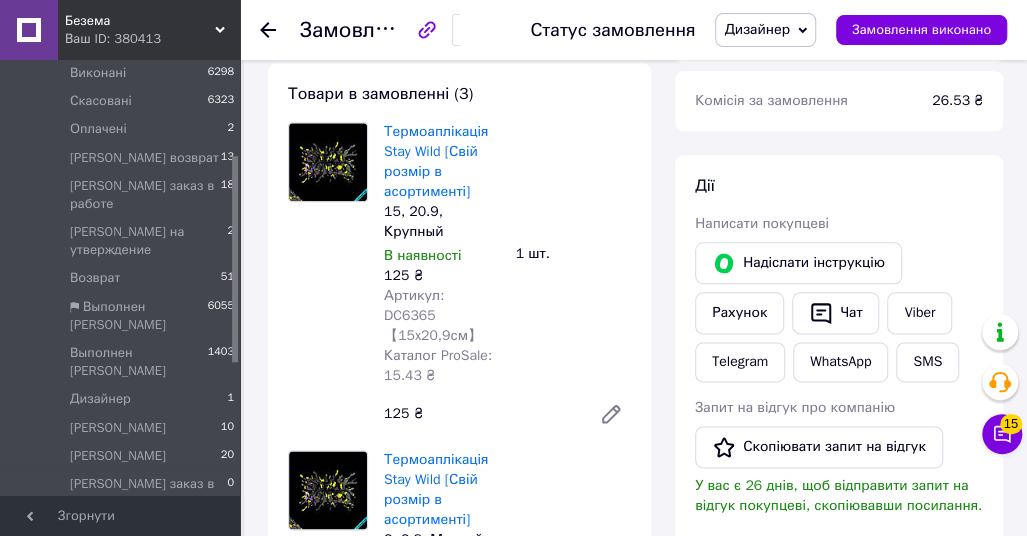 scroll, scrollTop: 868, scrollLeft: 0, axis: vertical 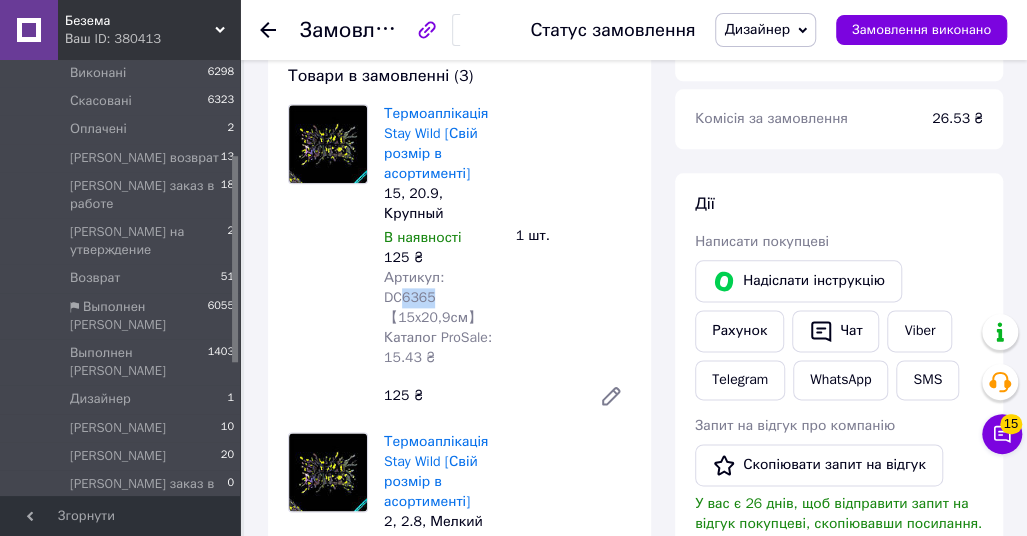 drag, startPoint x: 506, startPoint y: 245, endPoint x: 462, endPoint y: 246, distance: 44.011364 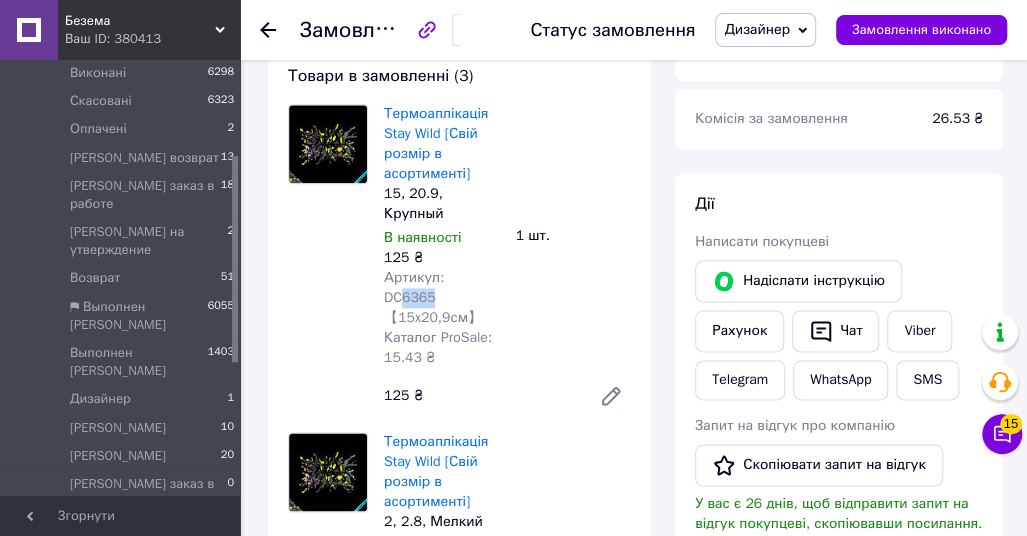 click on "Термоаплікація Stay Wild [Свій розмір в асортименті] 15, 20.9, Крупный В наявності 125 ₴ Артикул: DC6365【15x20,9см】 Каталог ProSale: 15.43 ₴  1 шт. 125 ₴" at bounding box center (507, 260) 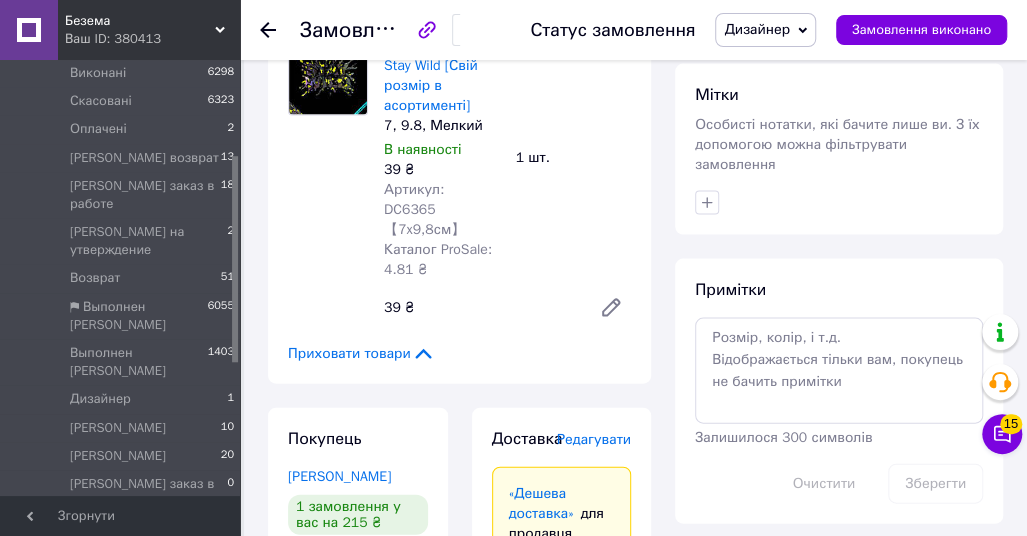 scroll, scrollTop: 1568, scrollLeft: 0, axis: vertical 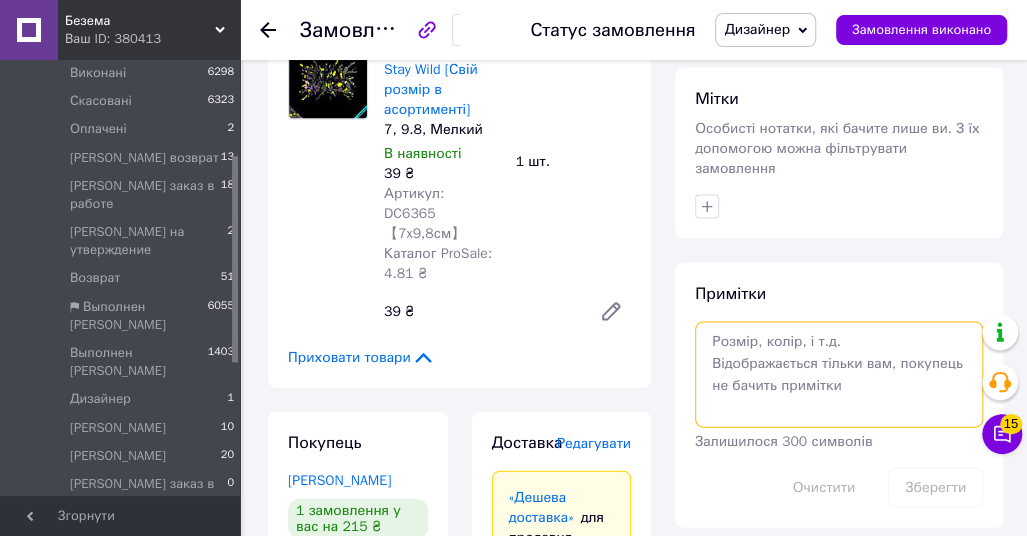 click at bounding box center [839, 375] 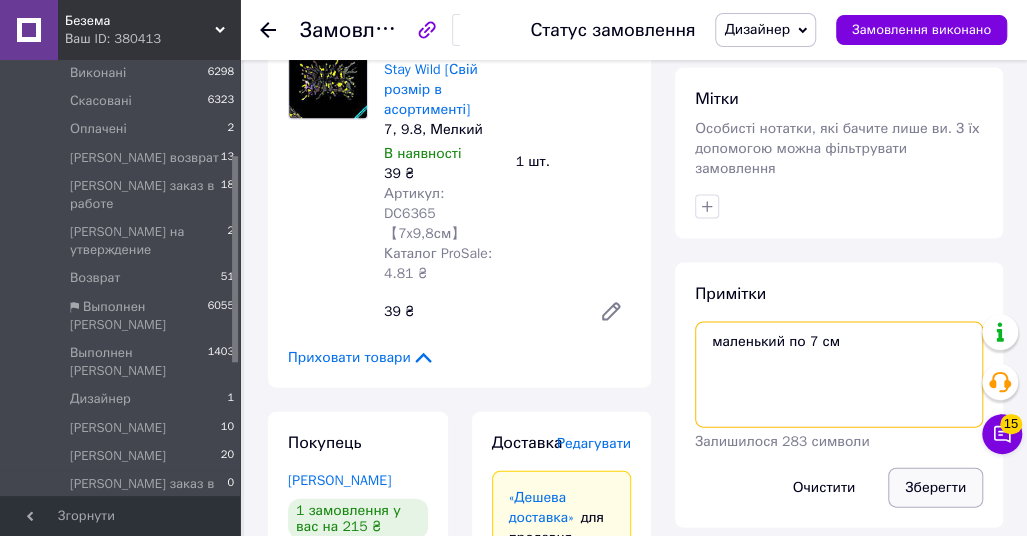 type on "маленький по 7 см" 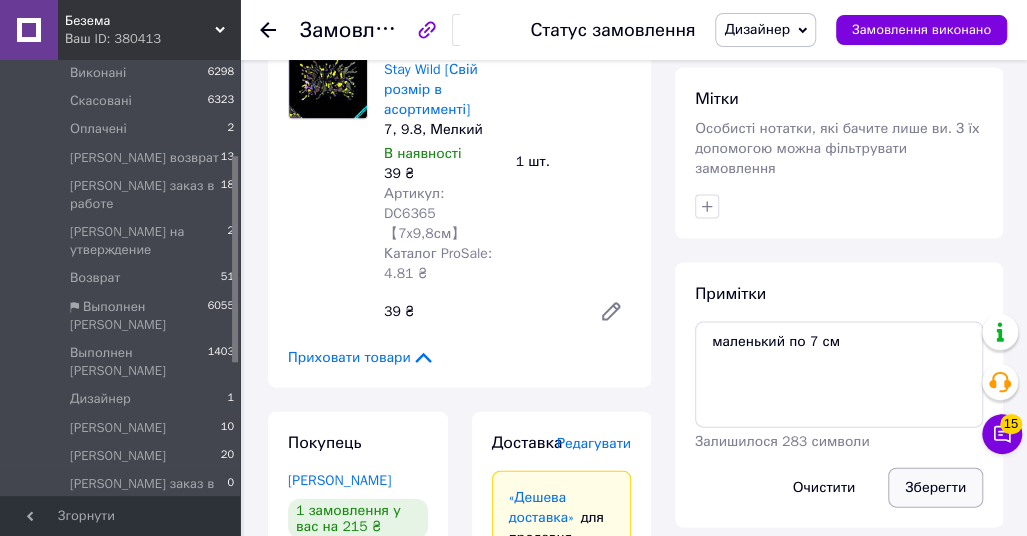 click on "Зберегти" at bounding box center [935, 488] 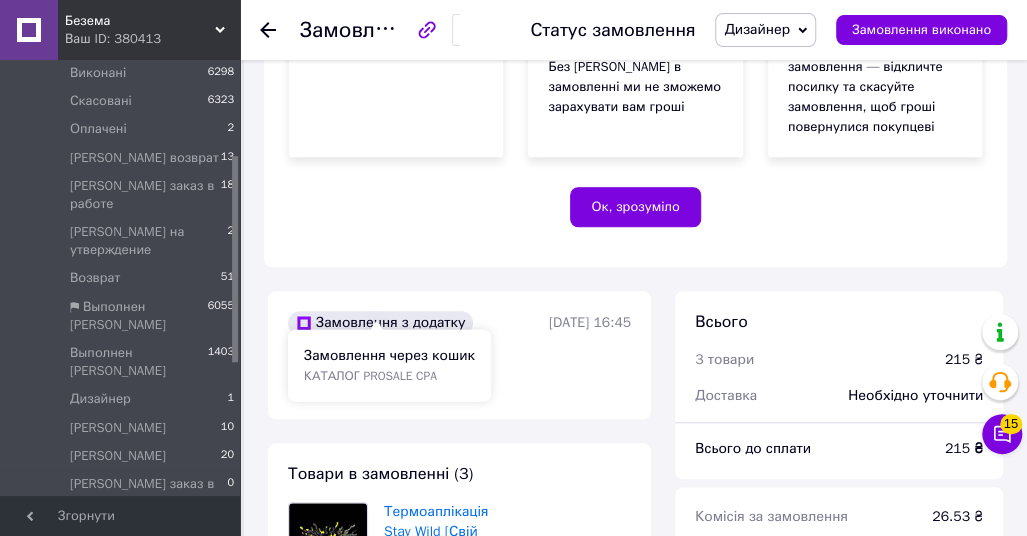 scroll, scrollTop: 468, scrollLeft: 0, axis: vertical 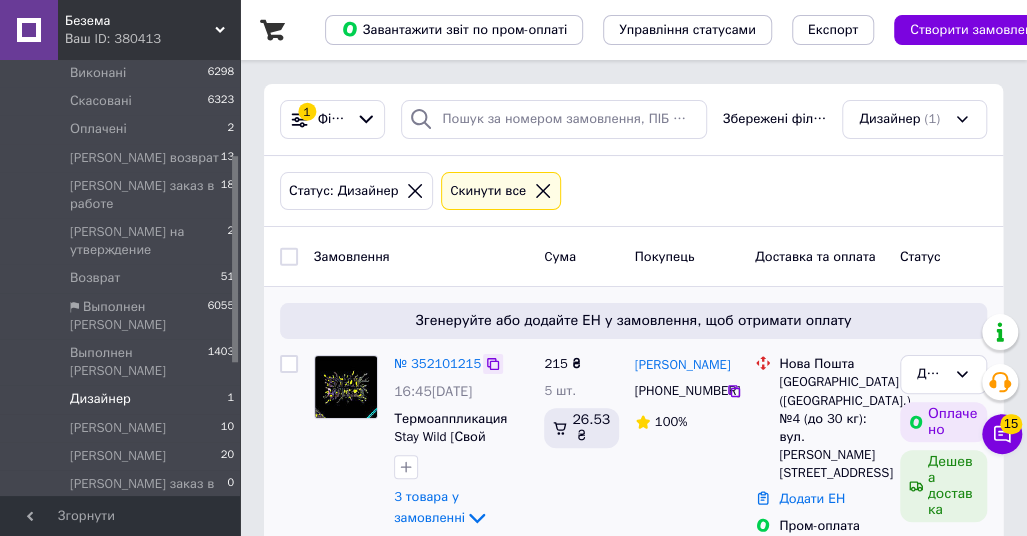click 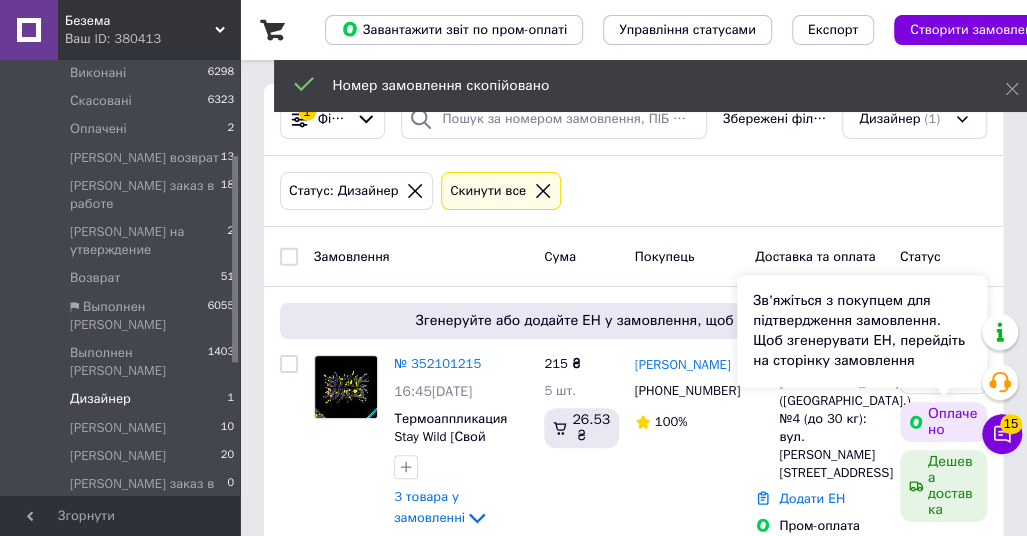 click on "Зв'яжіться з покупцем для підтвердження замовлення.
Щоб згенерувати ЕН, перейдіть на сторінку замовлення" at bounding box center (862, 331) 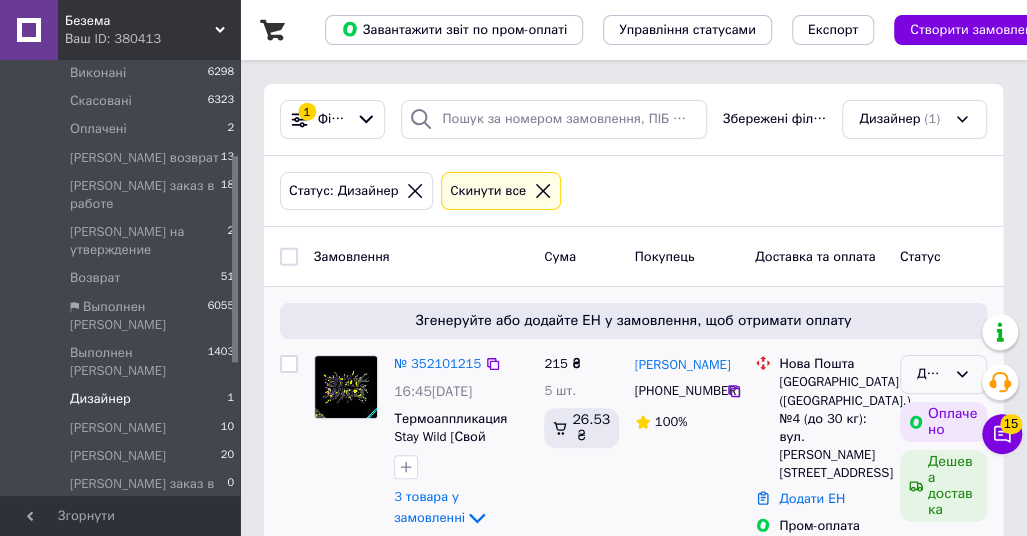 click 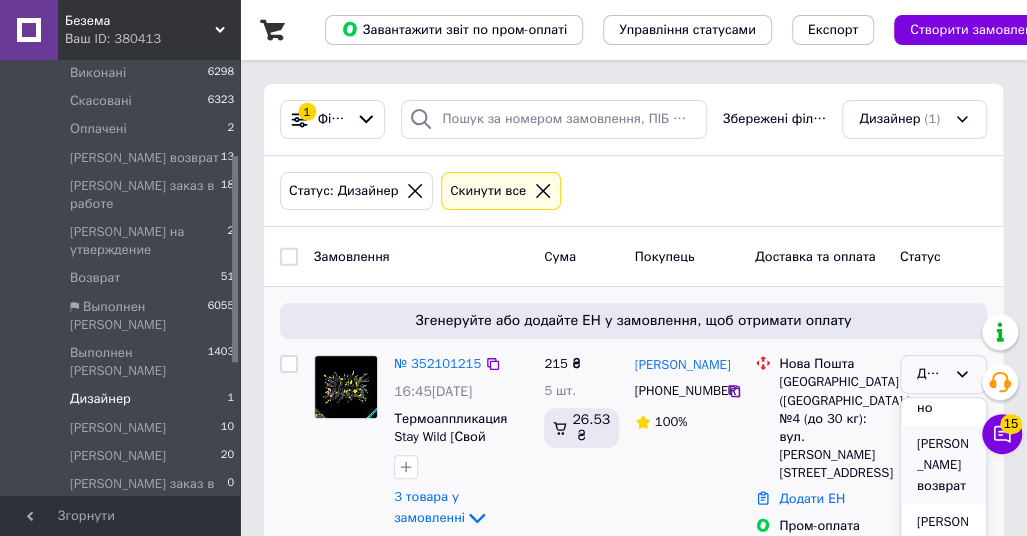 scroll, scrollTop: 300, scrollLeft: 0, axis: vertical 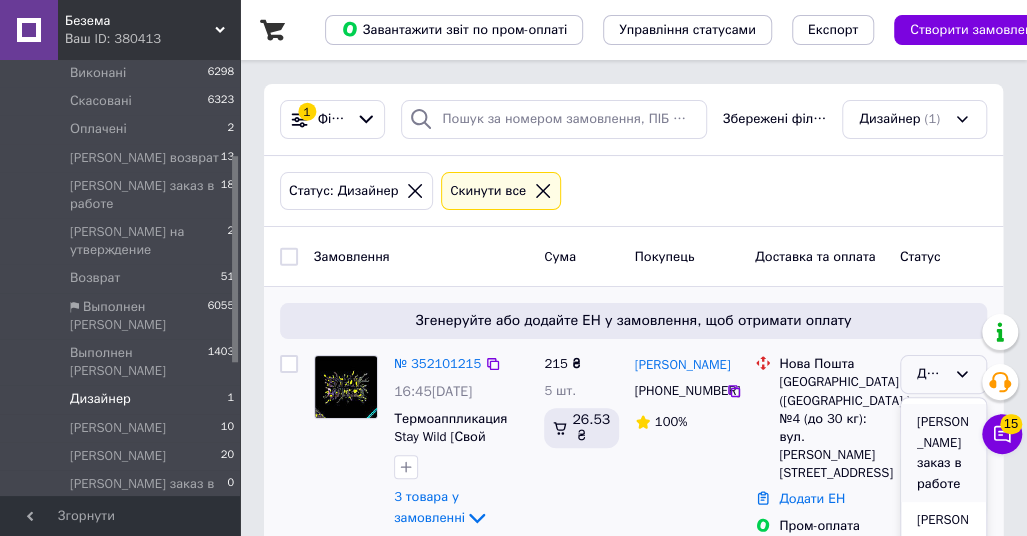 click on "[PERSON_NAME] заказ в работе" at bounding box center (943, 453) 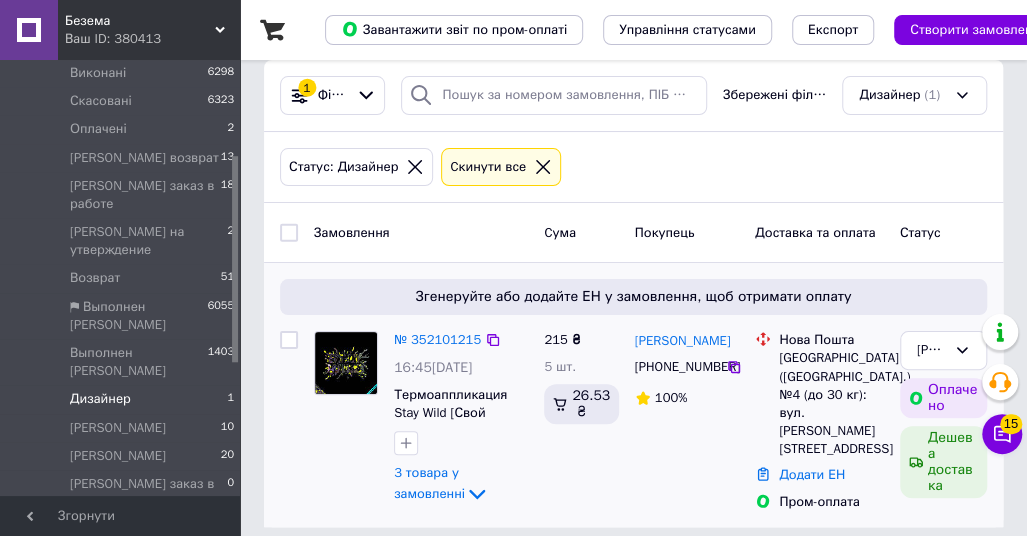 scroll, scrollTop: 37, scrollLeft: 0, axis: vertical 